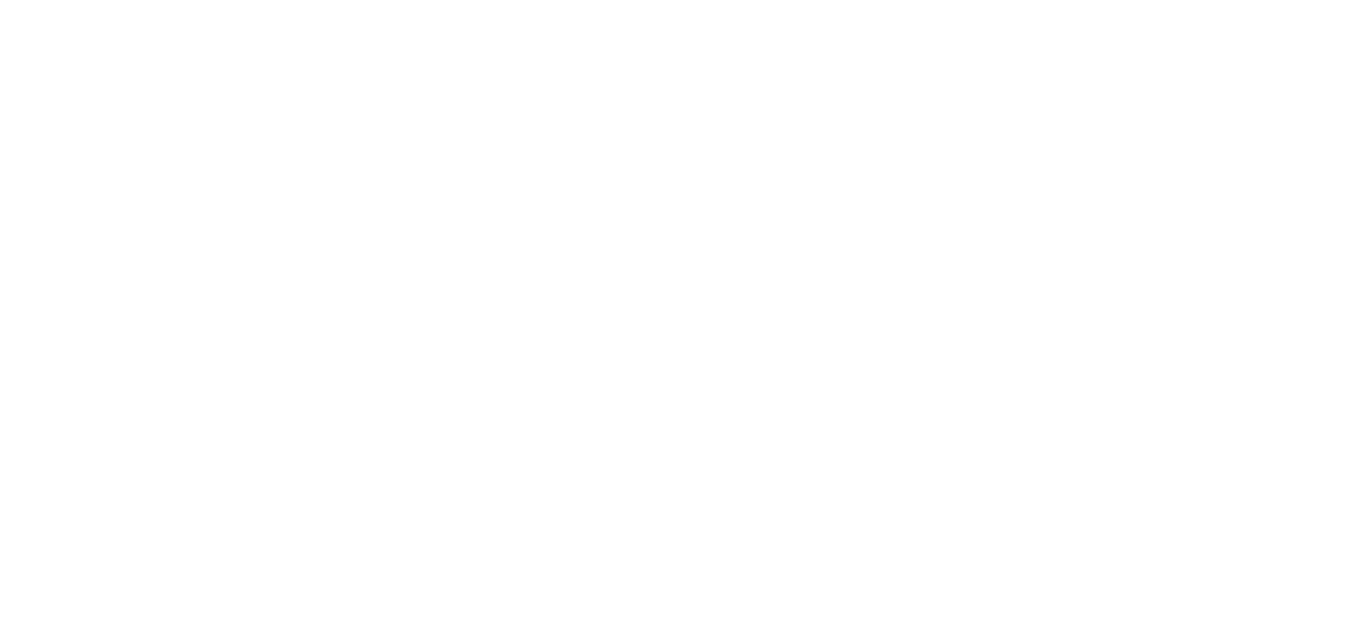 scroll, scrollTop: 0, scrollLeft: 0, axis: both 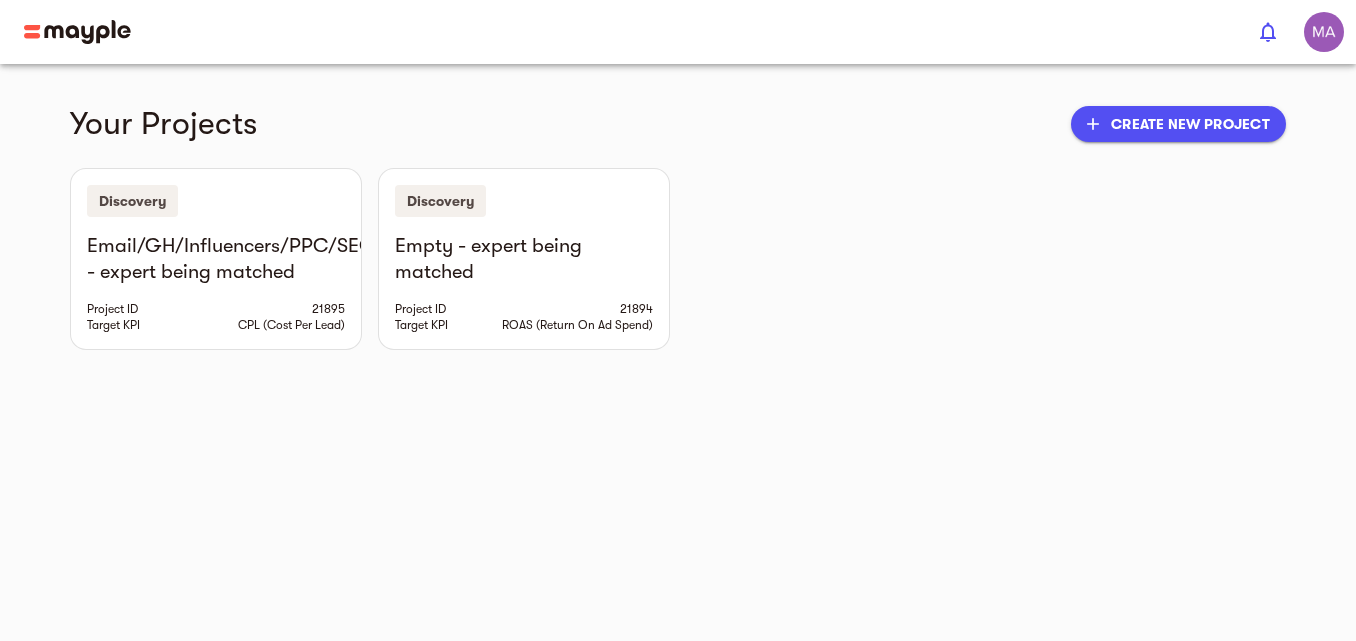 type on "[EMAIL_ADDRESS][DOMAIN_NAME]" 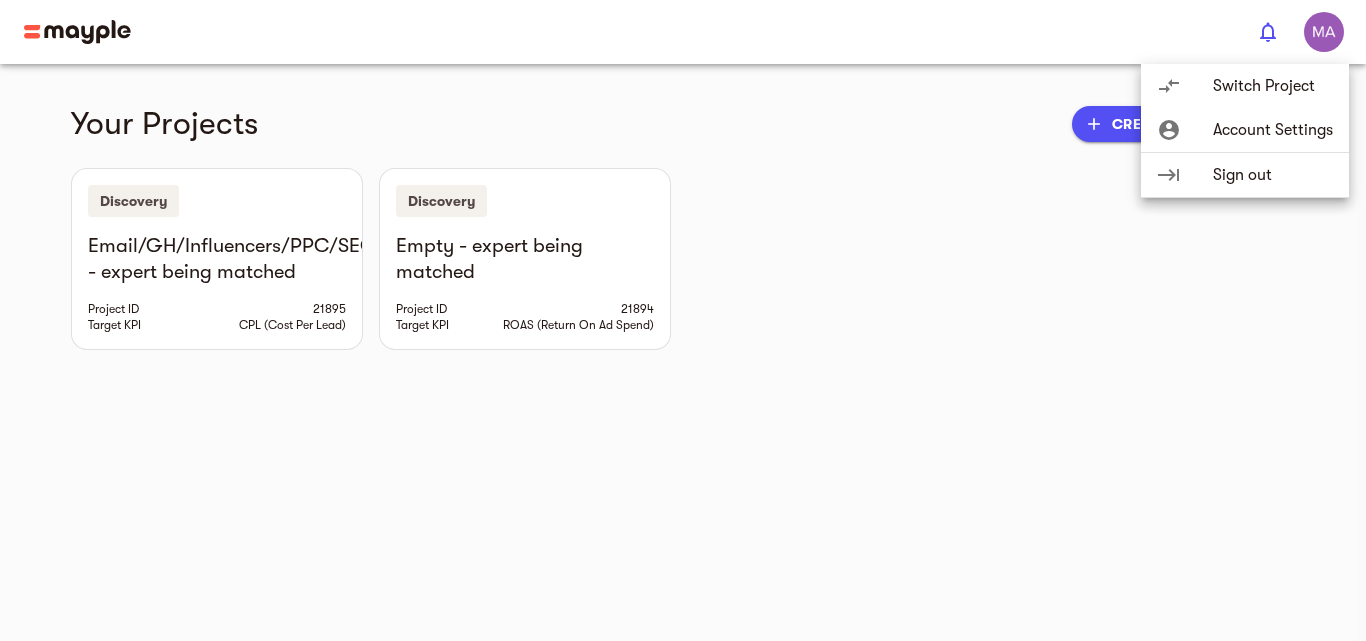 click at bounding box center [683, 320] 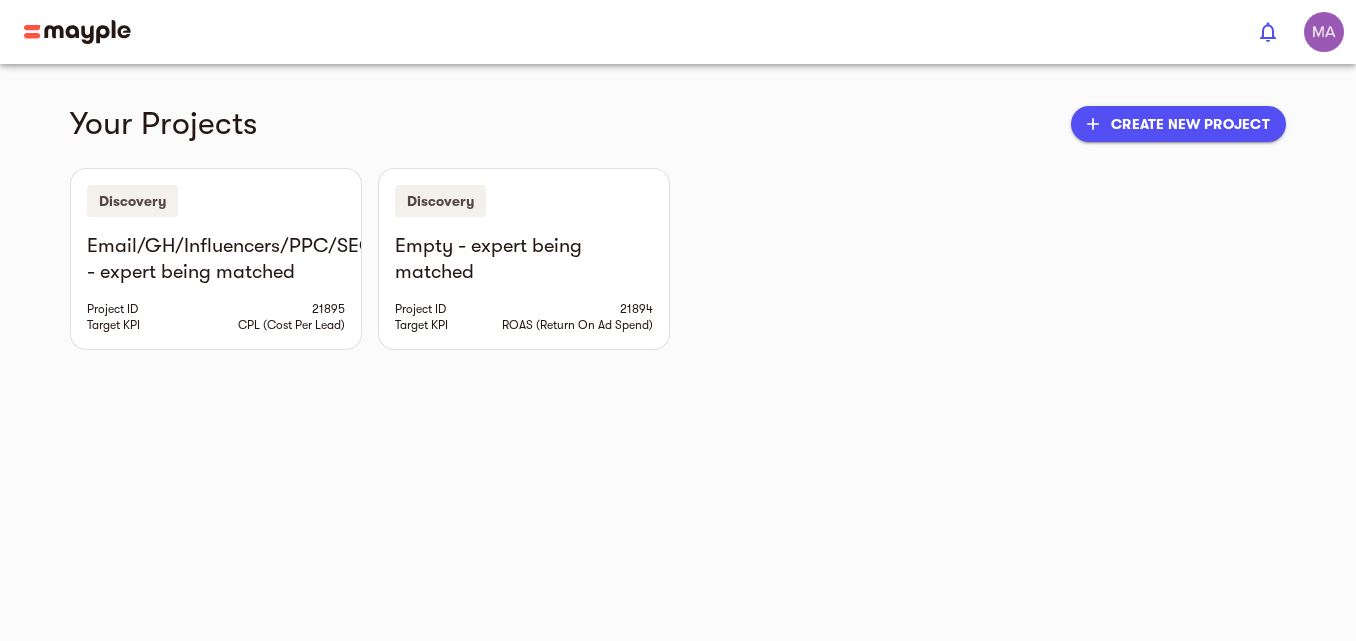 click on "add Create new project" at bounding box center [1178, 124] 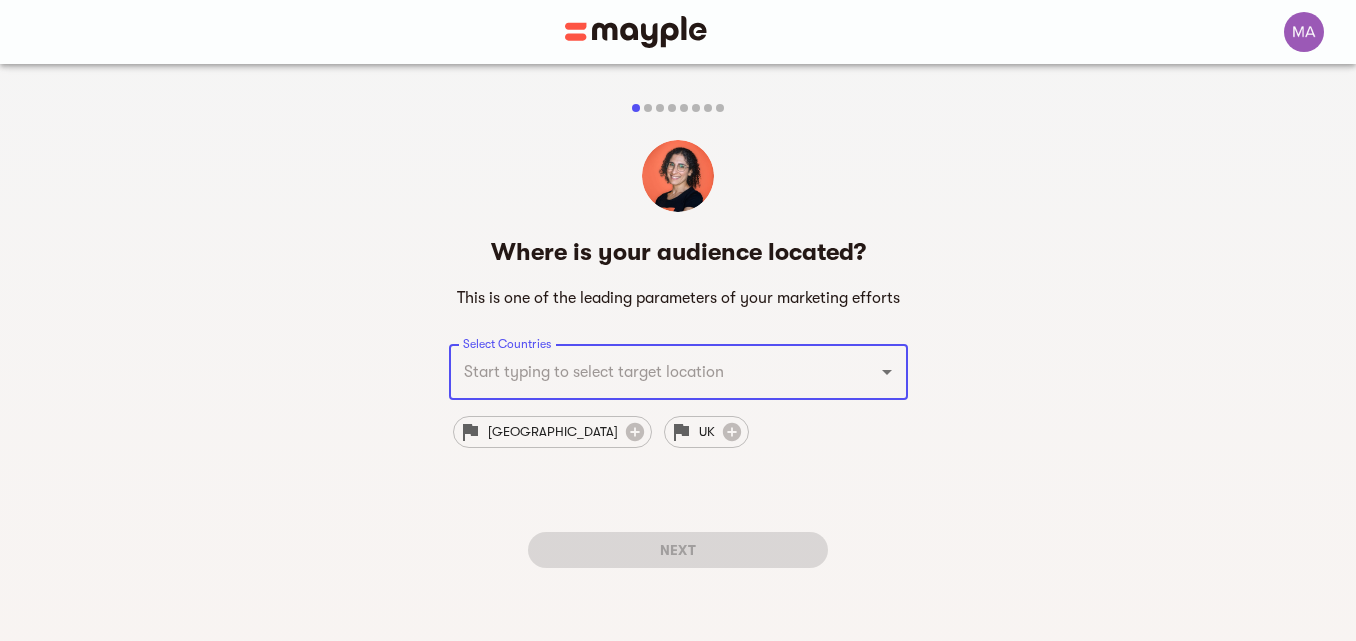 click on "Select Countries" at bounding box center (678, 372) 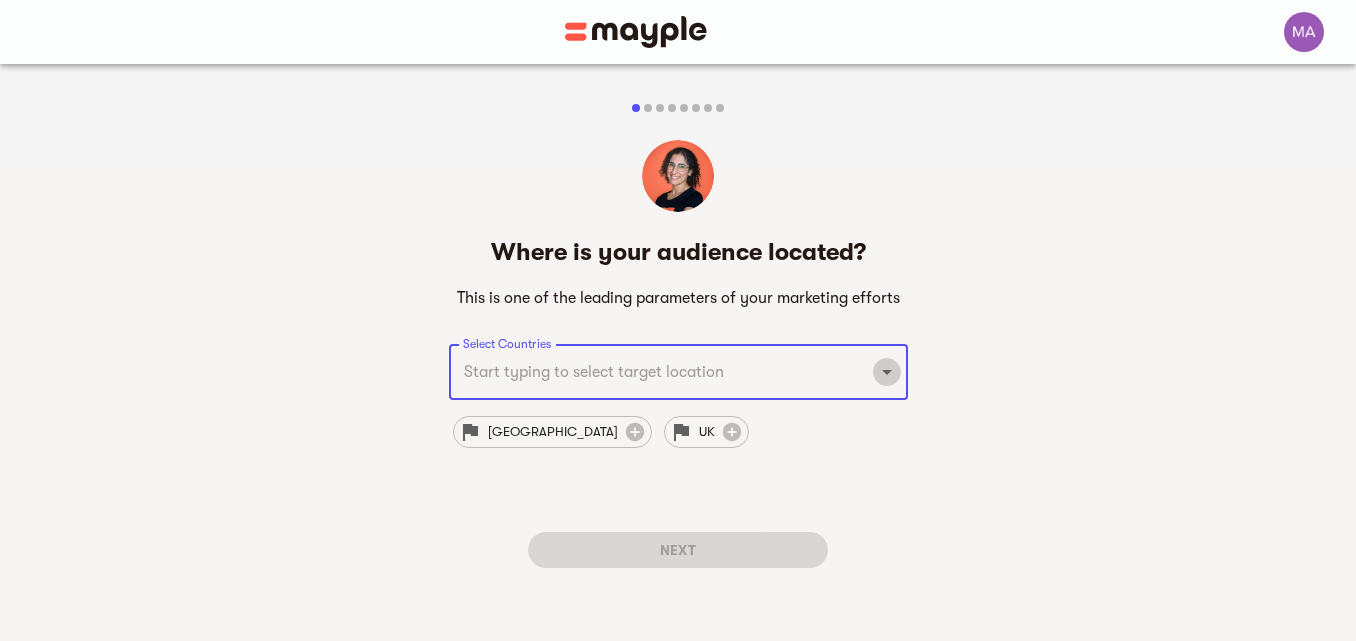 click 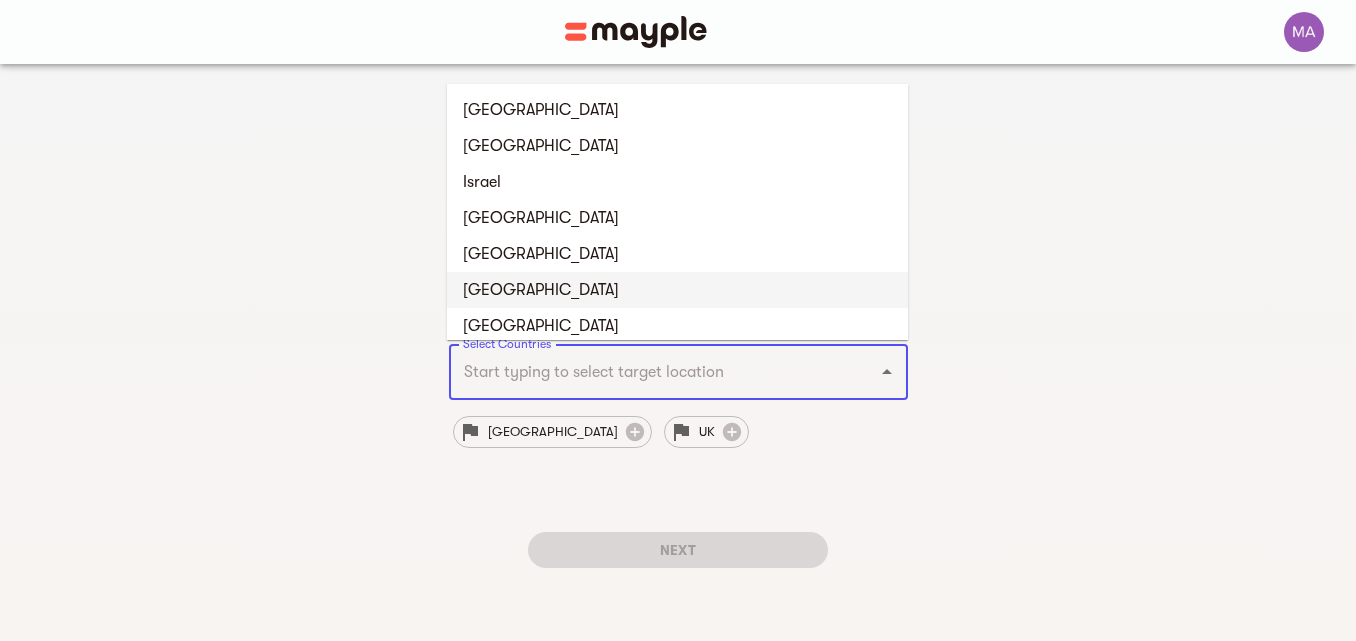 click on "[GEOGRAPHIC_DATA]" at bounding box center [677, 290] 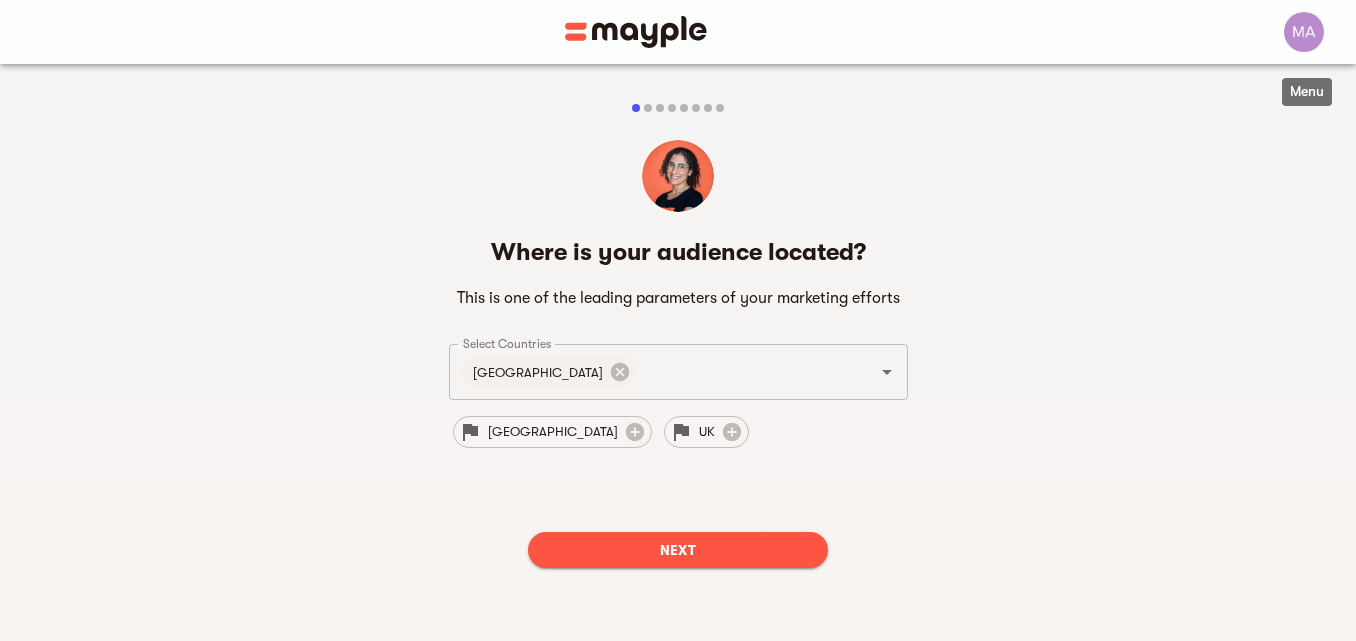 click at bounding box center (1304, 32) 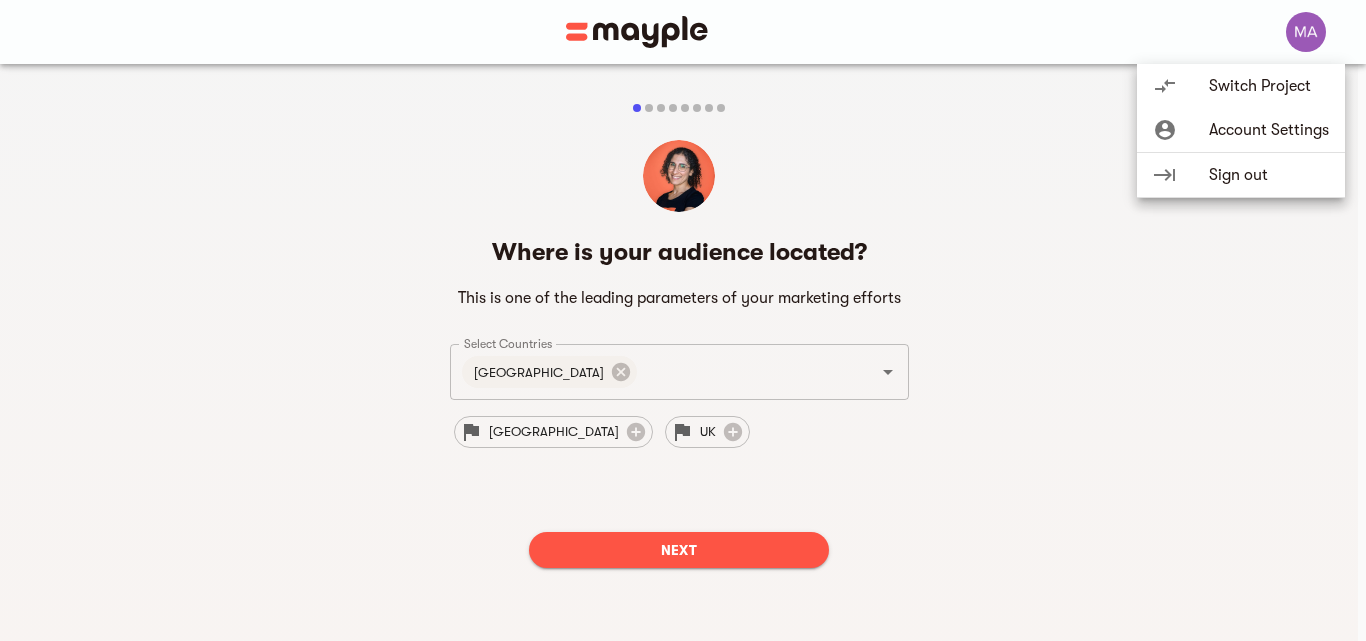 click on "Switch Project" at bounding box center (1269, 86) 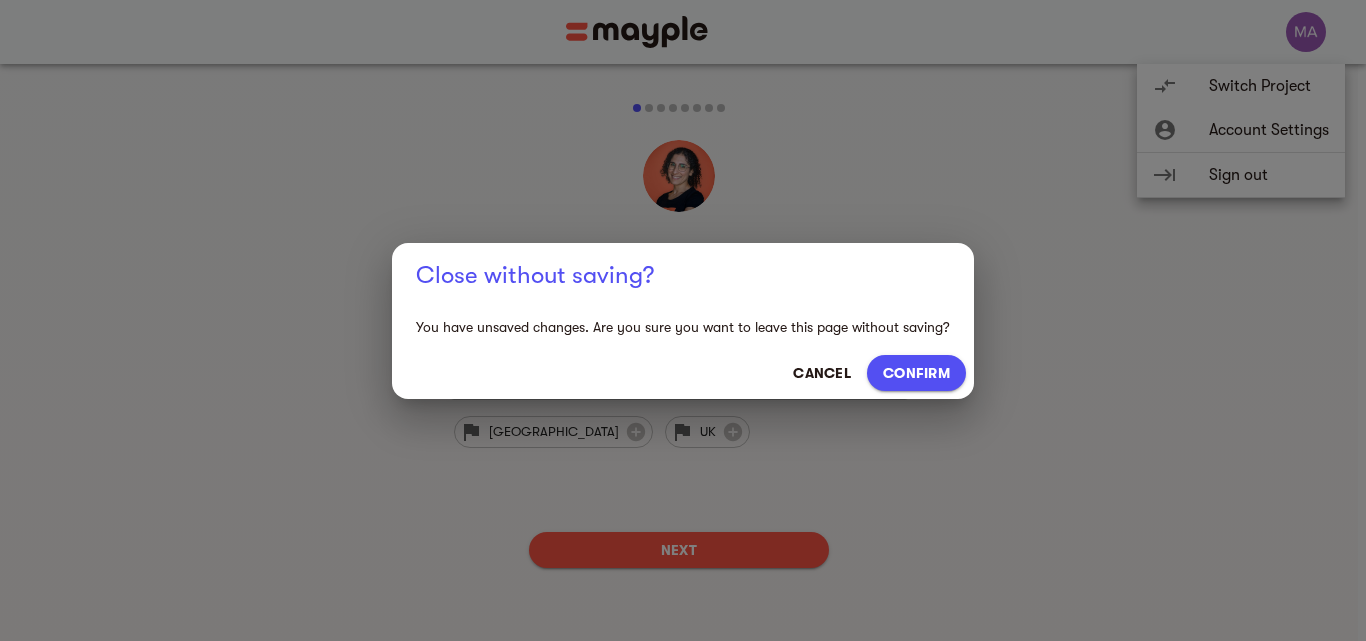 click at bounding box center (683, 320) 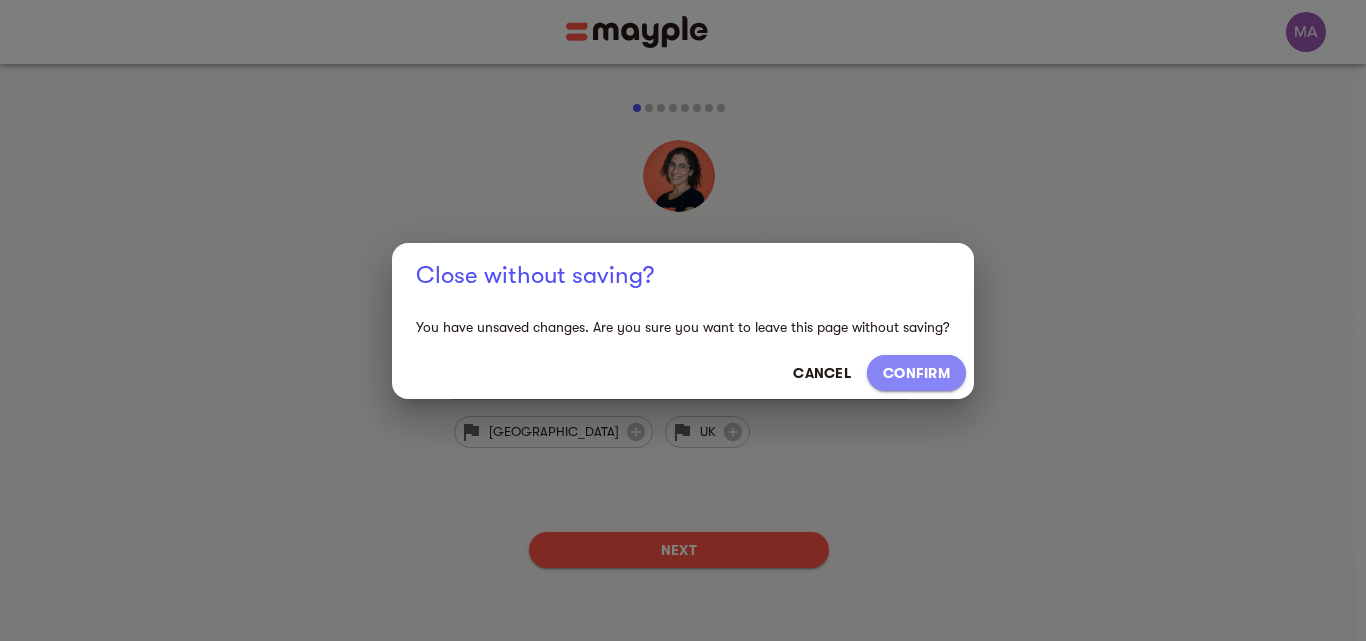 click on "CONFIRM" at bounding box center [916, 373] 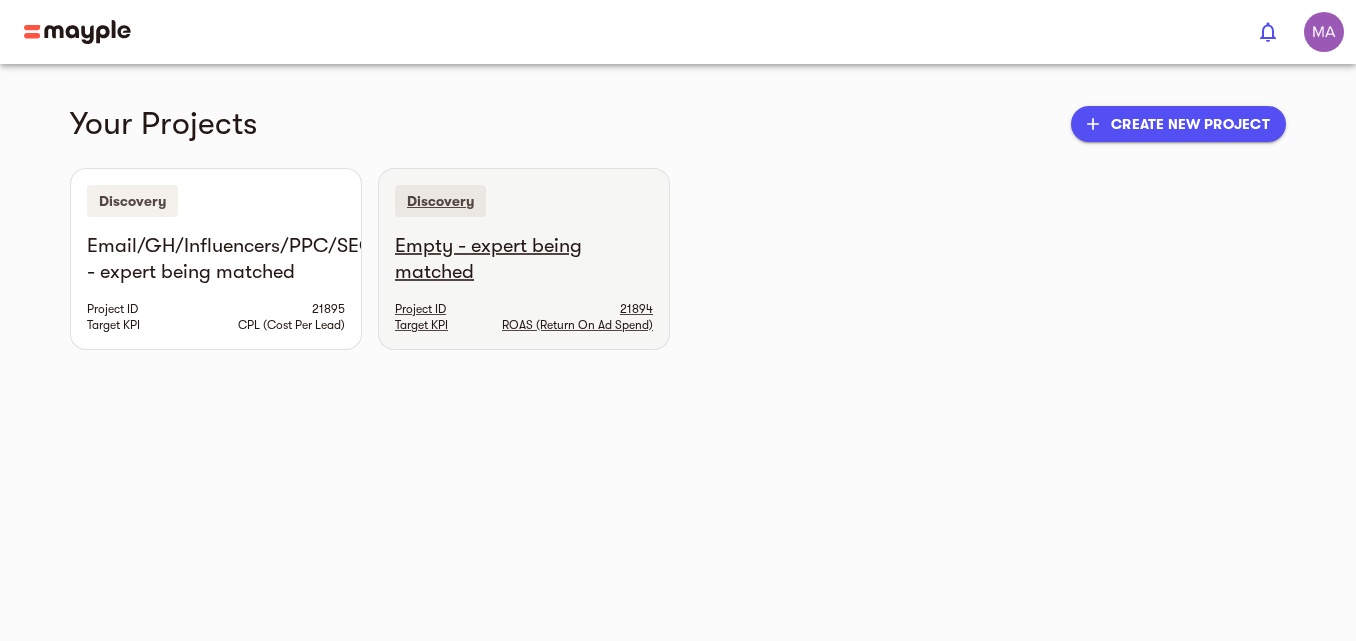 click on "Empty - expert being matched" at bounding box center [524, 259] 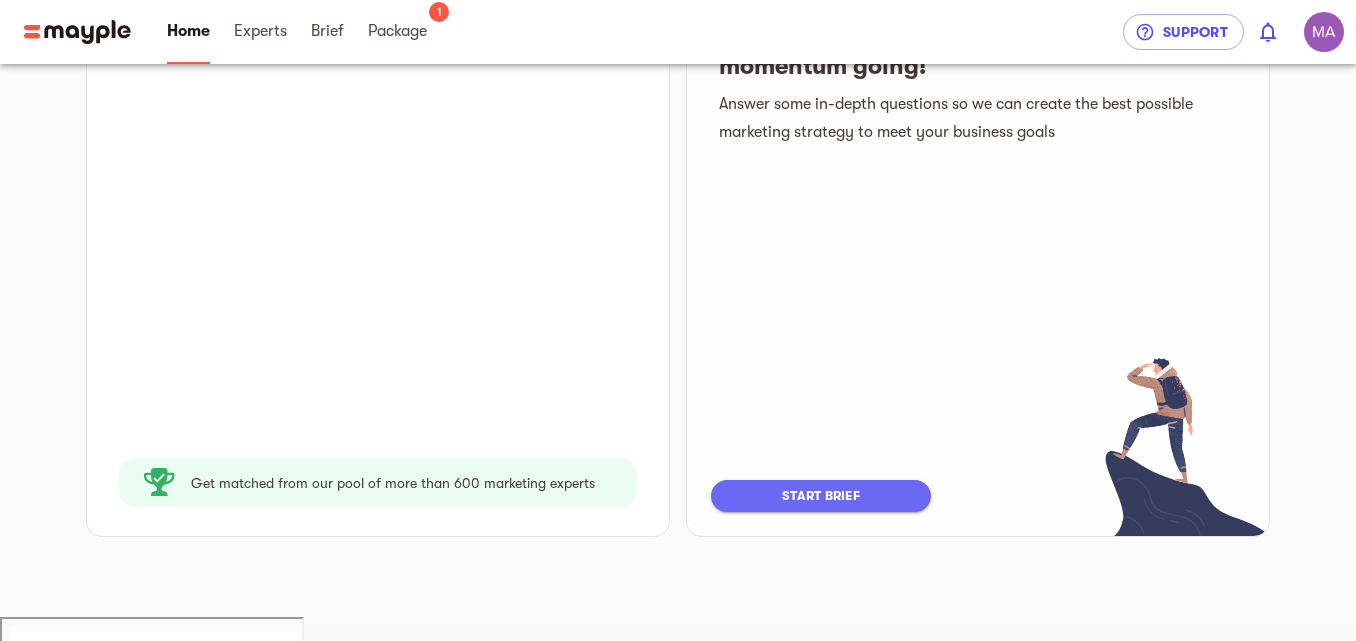 scroll, scrollTop: 0, scrollLeft: 0, axis: both 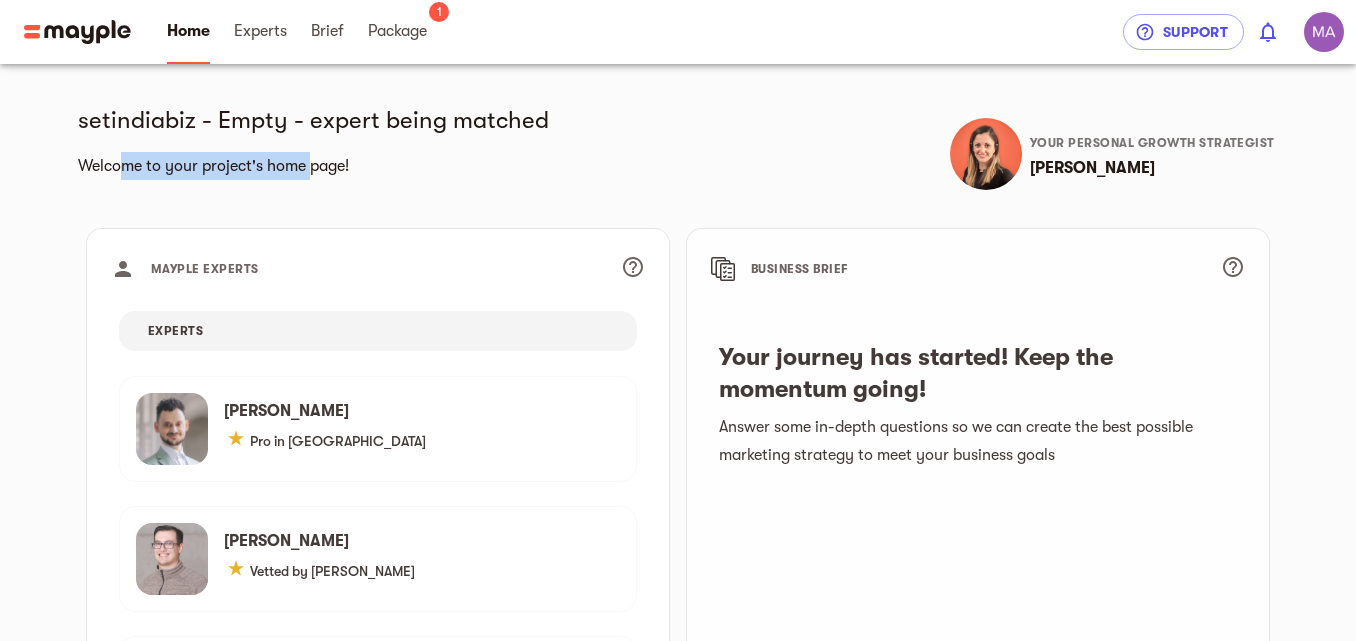 drag, startPoint x: 303, startPoint y: 170, endPoint x: 313, endPoint y: 169, distance: 10.049875 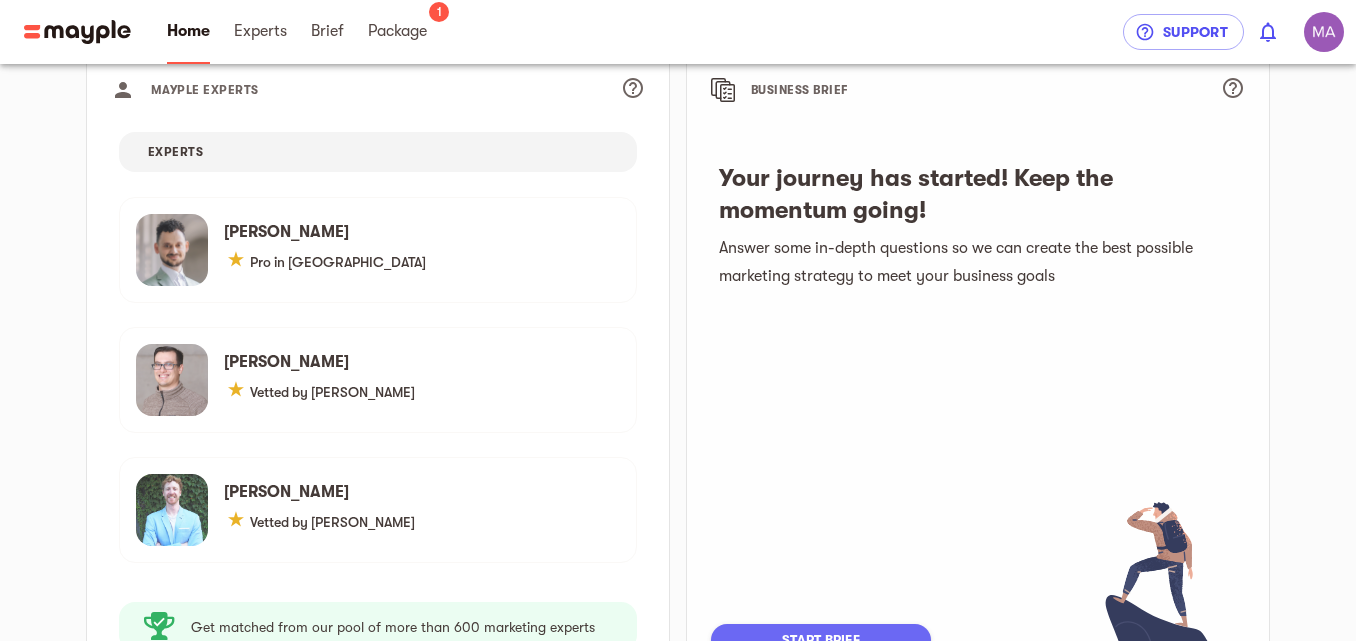 scroll, scrollTop: 0, scrollLeft: 0, axis: both 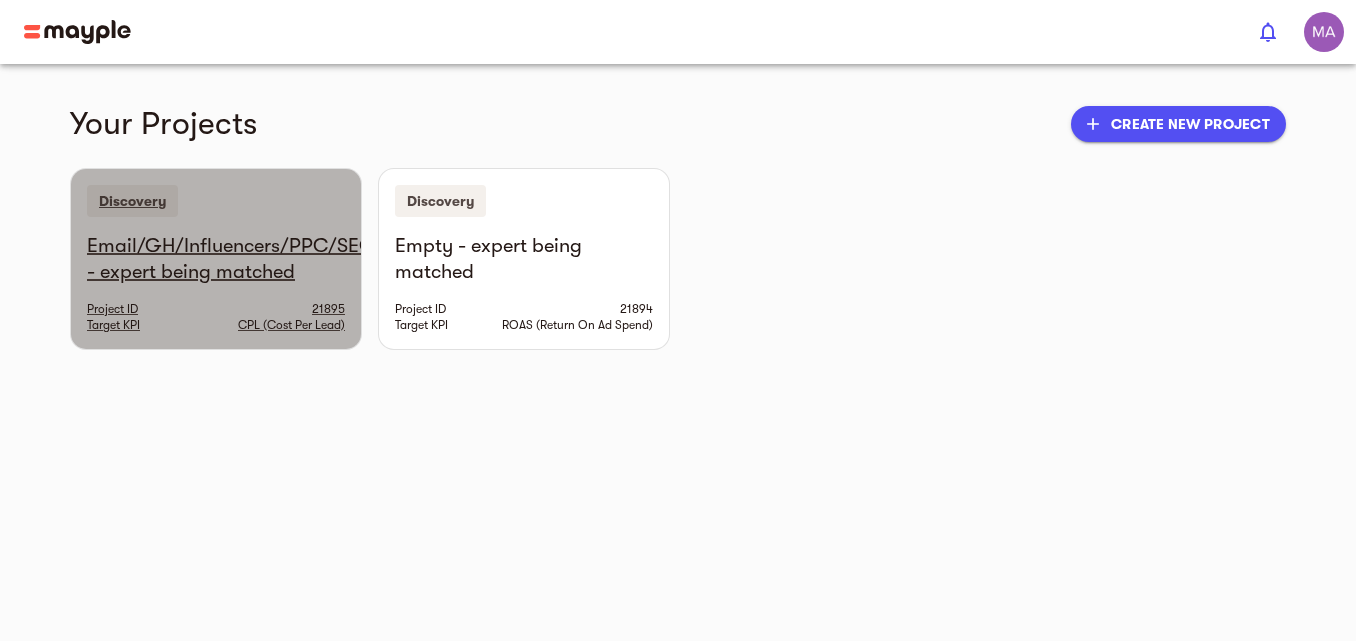 click on "Email/GH/Influencers/PPC/SEO/SMM - expert being matched" at bounding box center (216, 259) 